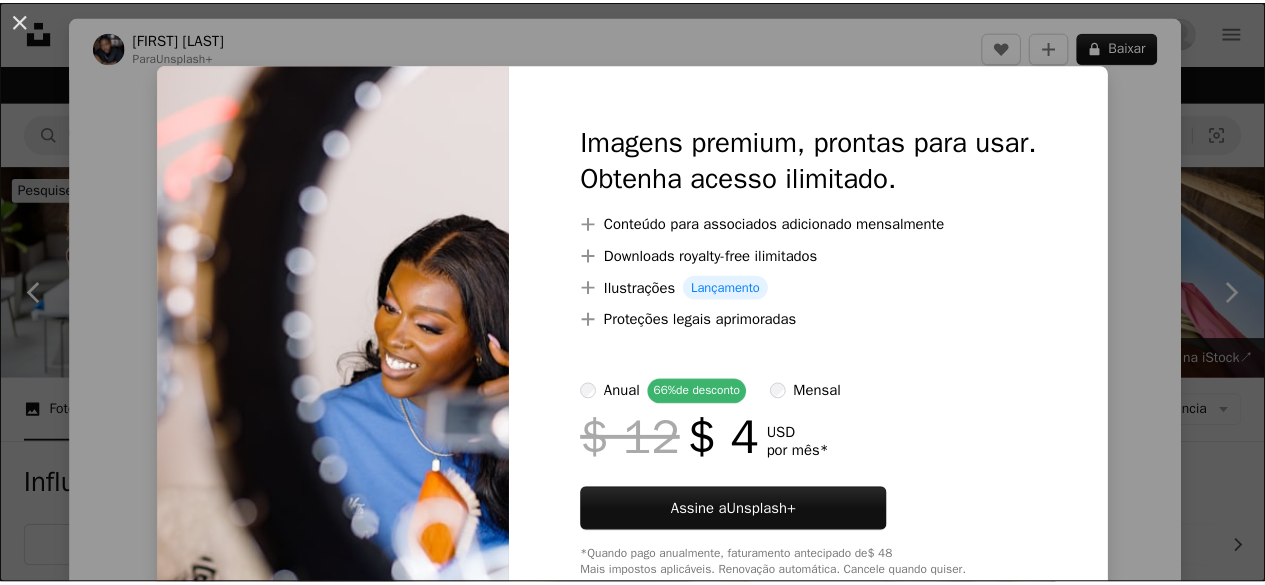 scroll, scrollTop: 4006, scrollLeft: 0, axis: vertical 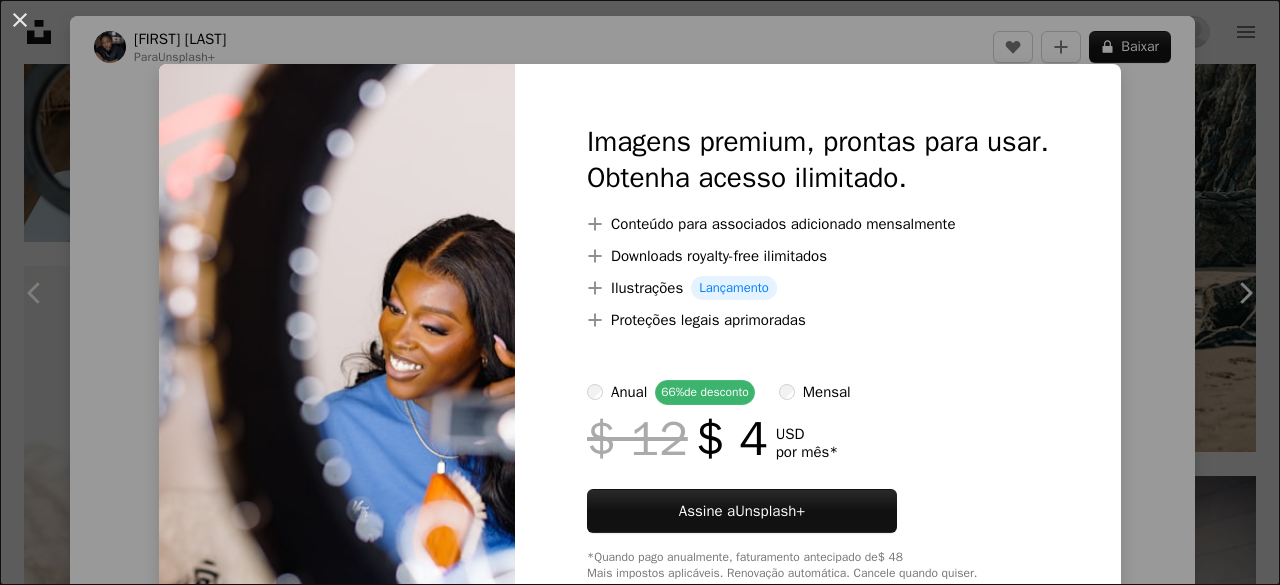 click on "An X shape Imagens premium, prontas para usar. Obtenha acesso ilimitado. A plus sign Conteúdo para associados adicionado mensalmente A plus sign Downloads royalty-free ilimitados A plus sign Ilustrações  Lançamento A plus sign Proteções legais aprimoradas anual 66%  de desconto mensal $ 12   $ 4 USD por mês * Assine a  Unsplash+ *Quando pago anualmente, faturamento antecipado de  $ 48 Mais impostos aplicáveis. Renovação automática. Cancele quando quiser." at bounding box center (640, 292) 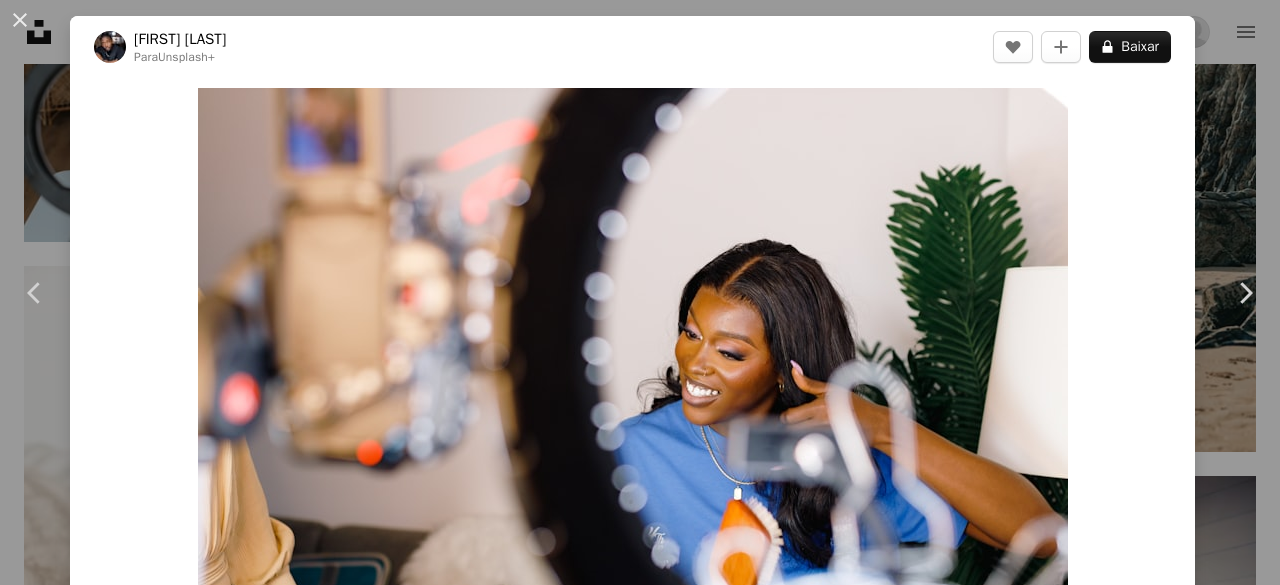 click on "Foto de  visuals  na  Unsplash
Copy content [FIRST] [LAST] Para  Unsplash+ A heart A plus sign A lock Baixar Zoom in A forward-right arrow Compartilhar More Actions A map marker [COUNTRY] Calendar outlined Publicada em  24 de maio de 2023 Safety Com a  Licença da Unsplash+ rosto Redes Sociais beleza maquiagem Linkedin linkedin tiktok youtube Influenciador whatsapp facebook (em inglês) compor criador de conteúdo gorjeio influenciadores tutorial Criação de conteúdo de mídia social [COUNTRY] Desta série Chevron right Plus sign for Unsplash+ Plus sign for Unsplash+ Plus sign for Unsplash+ Plus sign for Unsplash+ Plus sign for Unsplash+ Plus sign for Unsplash+ Plus sign for Unsplash+ Plus sign for Unsplash+ Plus sign for Unsplash+ Plus sign for Unsplash+ Imagens relacionadas Plus sign for Unsplash+ A heart A plus sign [FIRST] [LAST] Para  Unsplash+ A lock Baixar Plus sign for Unsplash+ A heart A plus sign [FIRST] [LAST] Para  Unsplash+ A lock Baixar Plus sign for Unsplash+ A heart A plus sign [FIRST] [LAST] Para  Unsplash+ A lock" at bounding box center (640, 292) 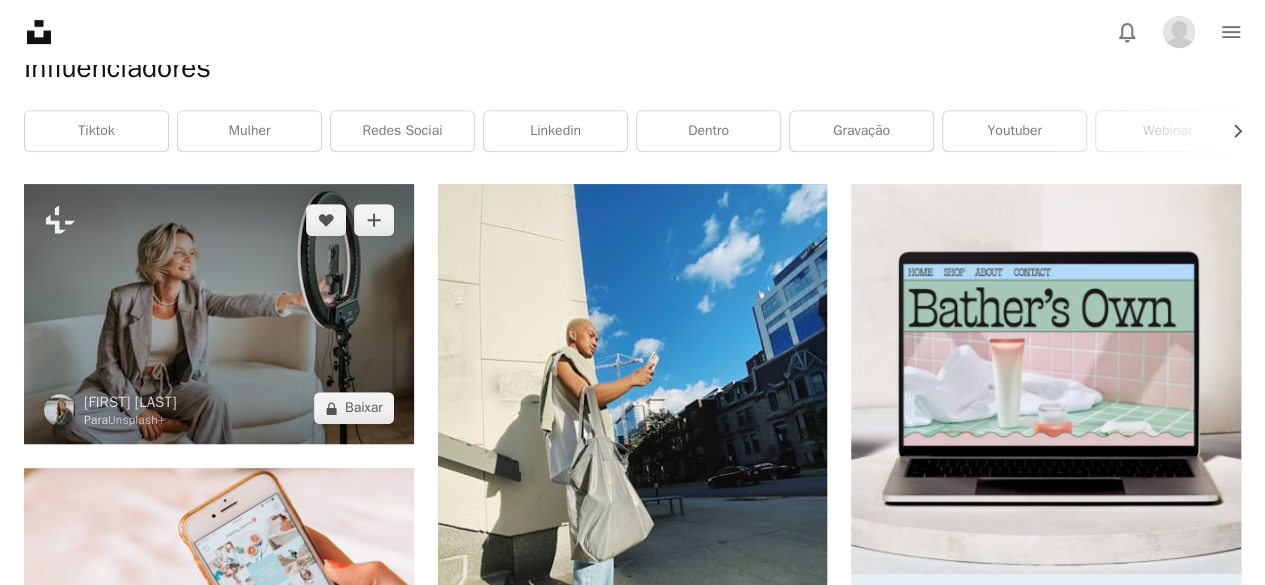 scroll, scrollTop: 415, scrollLeft: 0, axis: vertical 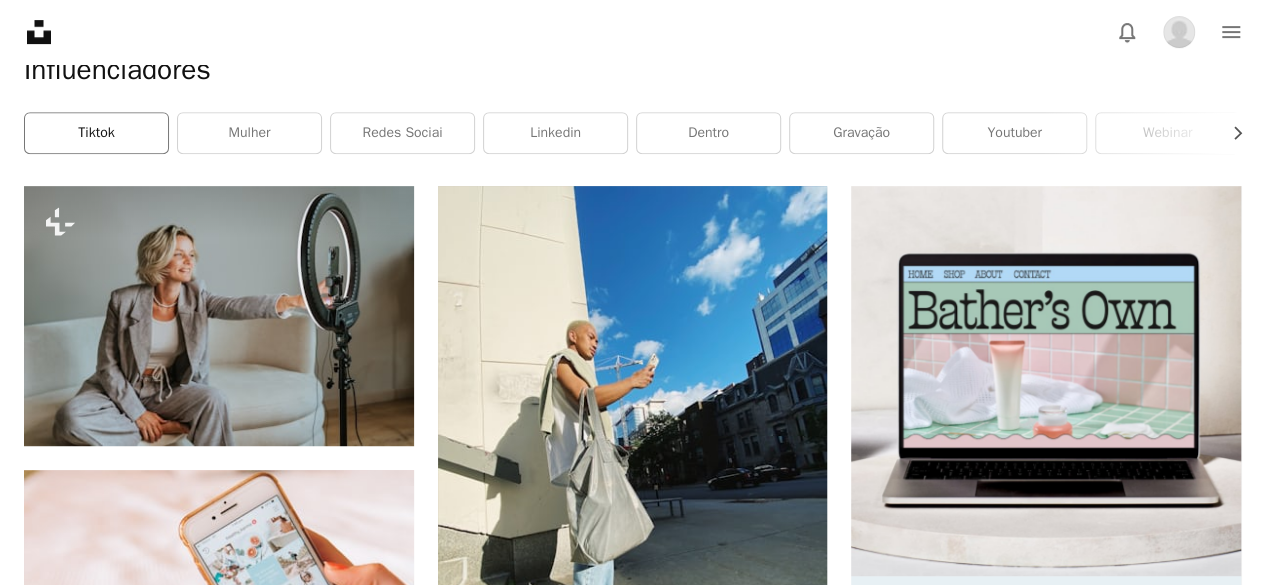 click on "tiktok" at bounding box center (96, 133) 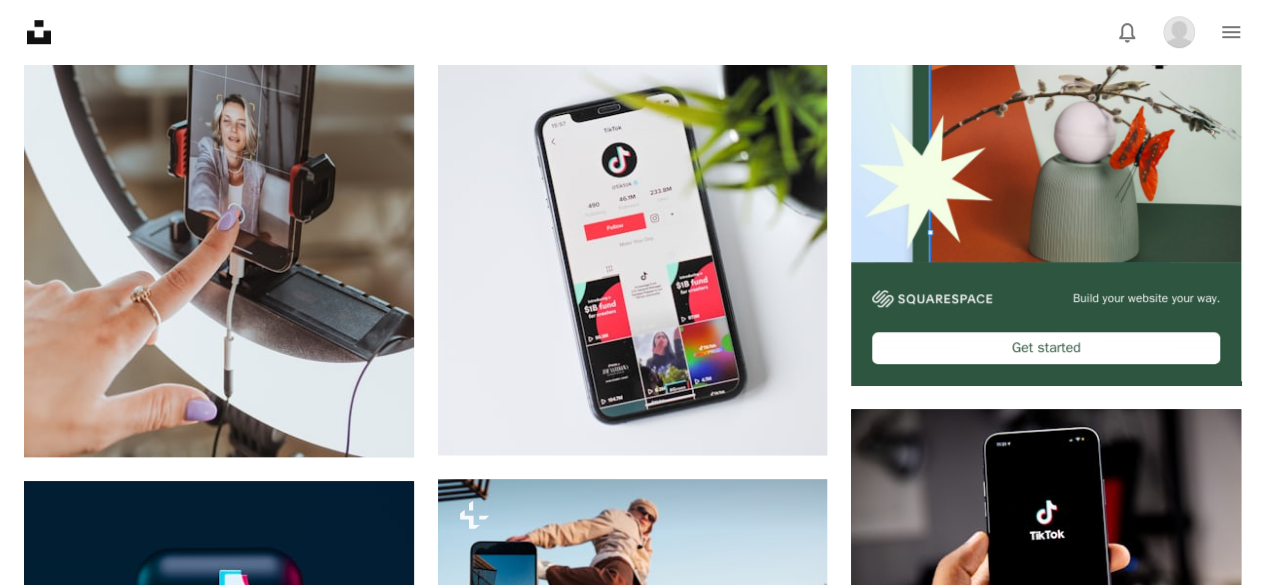 scroll, scrollTop: 730, scrollLeft: 0, axis: vertical 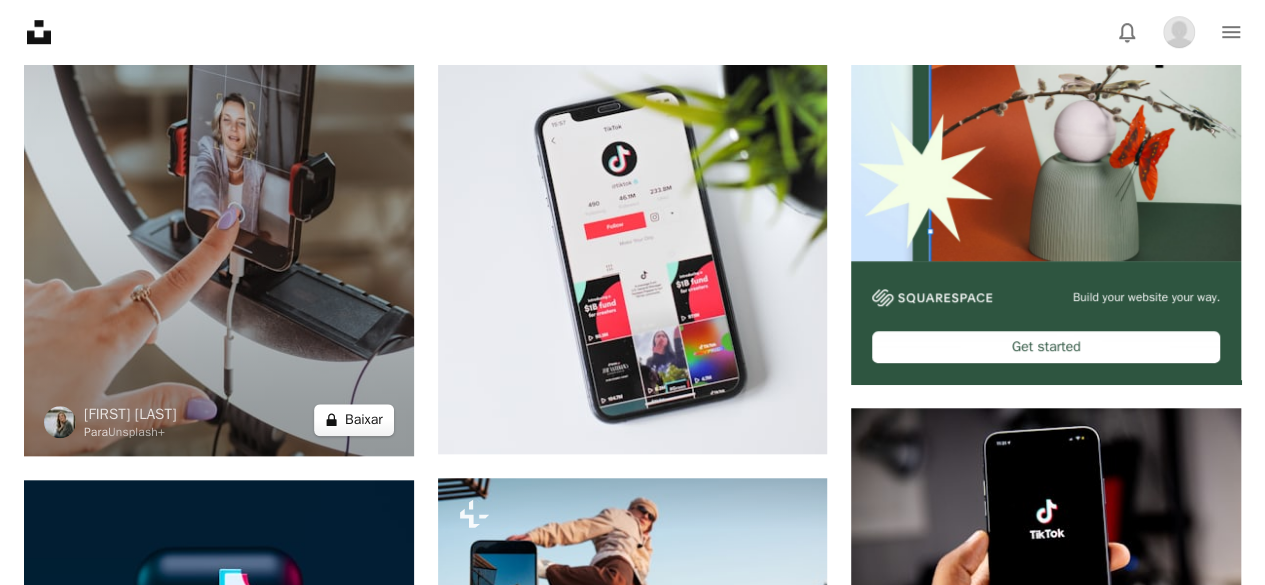 click on "A lock Baixar" at bounding box center [354, 420] 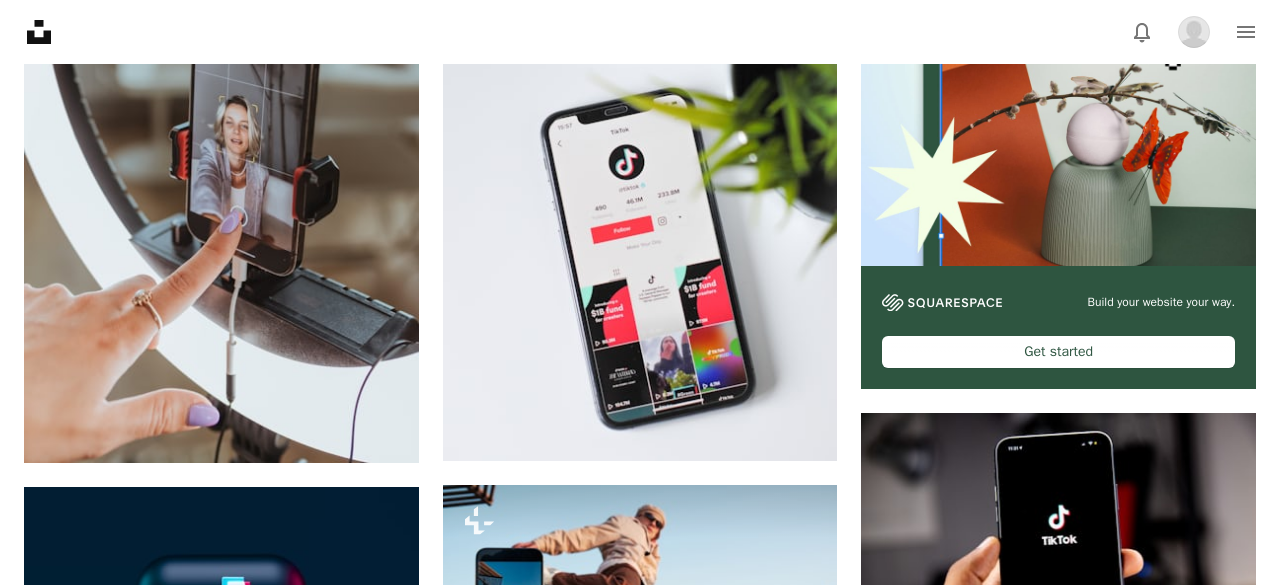 click on "An X shape Imagens premium, prontas para usar. Obtenha acesso ilimitado. A plus sign Conteúdo para associados adicionado mensalmente A plus sign Downloads royalty-free ilimitados A plus sign Ilustrações  Lançamento A plus sign Proteções legais aprimoradas anual 66%  de desconto mensal $ 12   $ 4 USD por mês * Assine a  Unsplash+ *Quando pago anualmente, faturamento antecipado de  $ 48 Mais impostos aplicáveis. Renovação automática. Cancele quando quiser." at bounding box center (640, 4028) 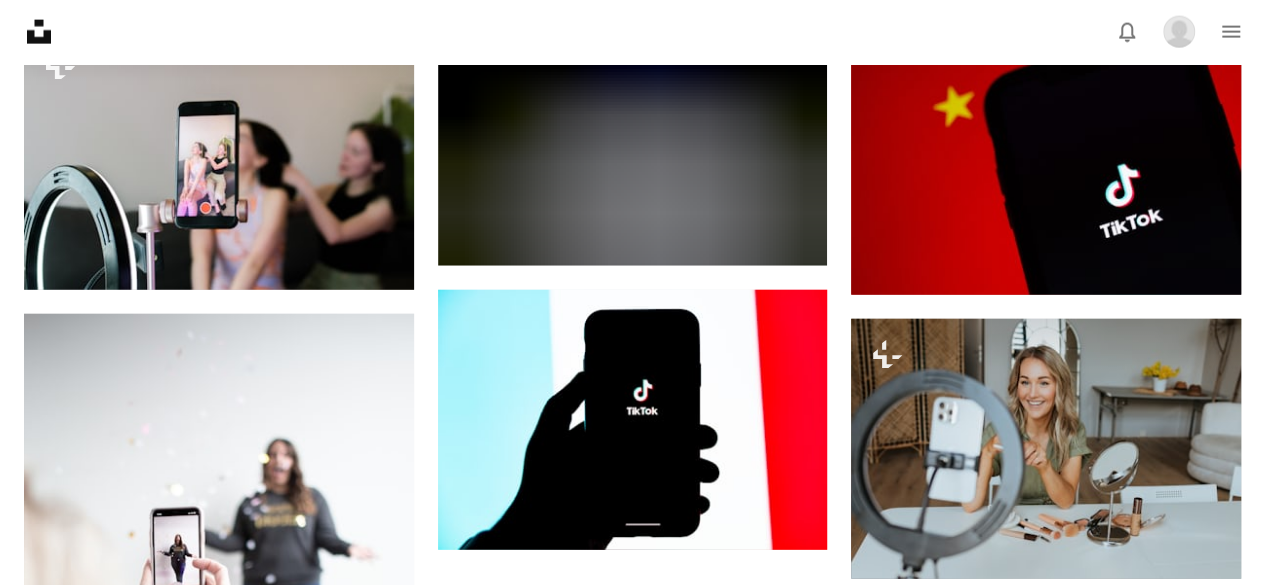 scroll, scrollTop: 2387, scrollLeft: 0, axis: vertical 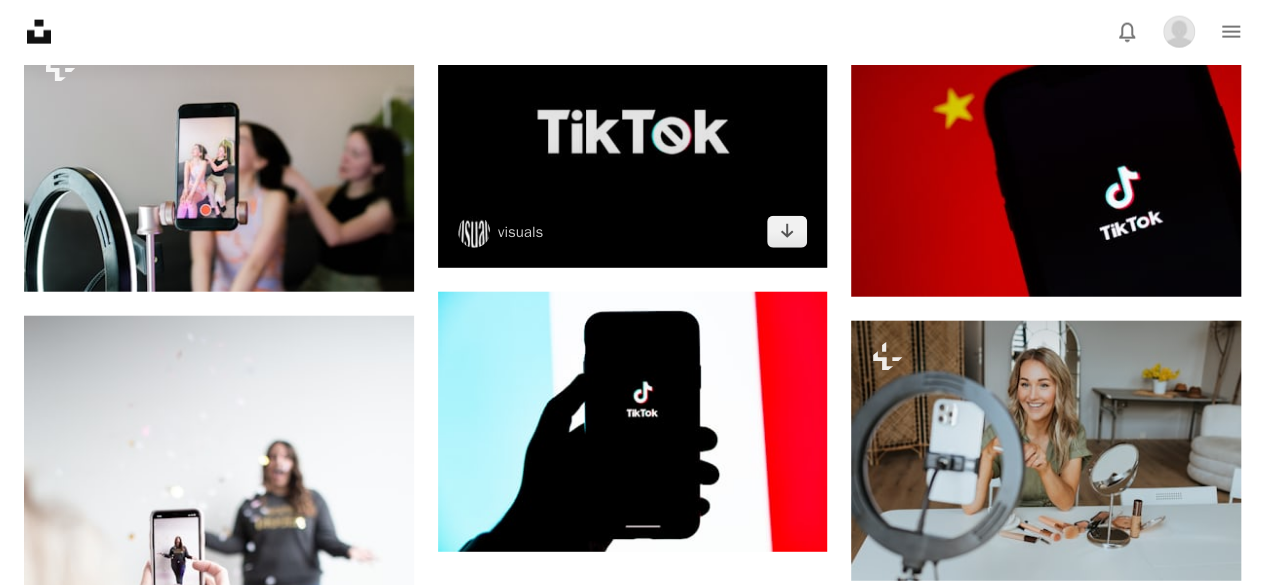click at bounding box center (633, 131) 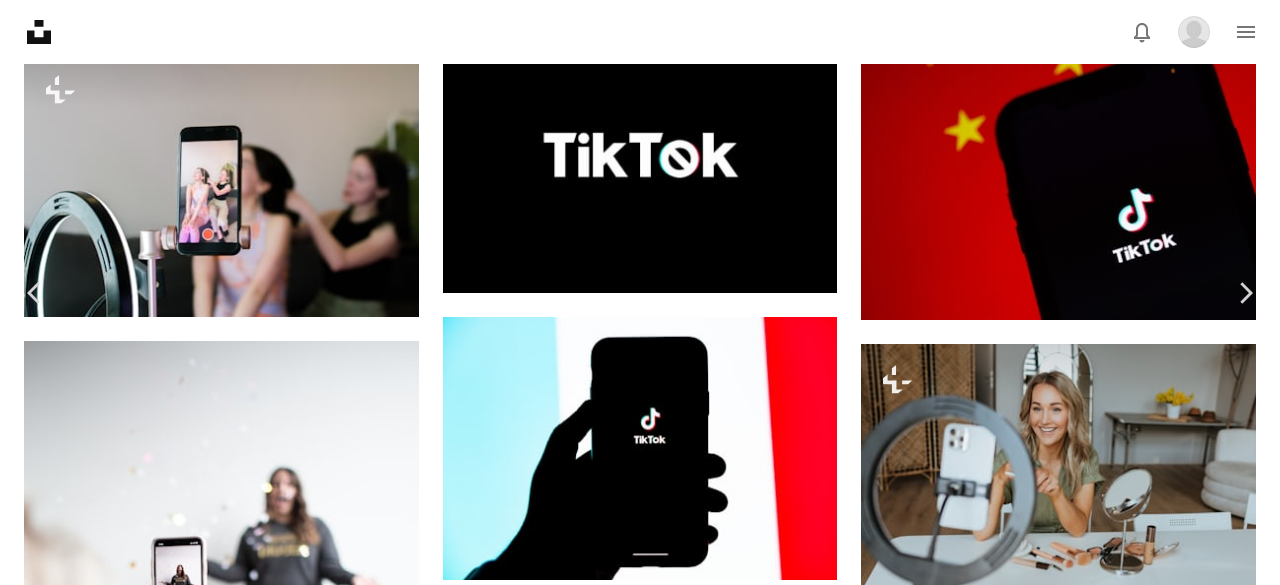 click on "Baixar" at bounding box center (1106, 4844) 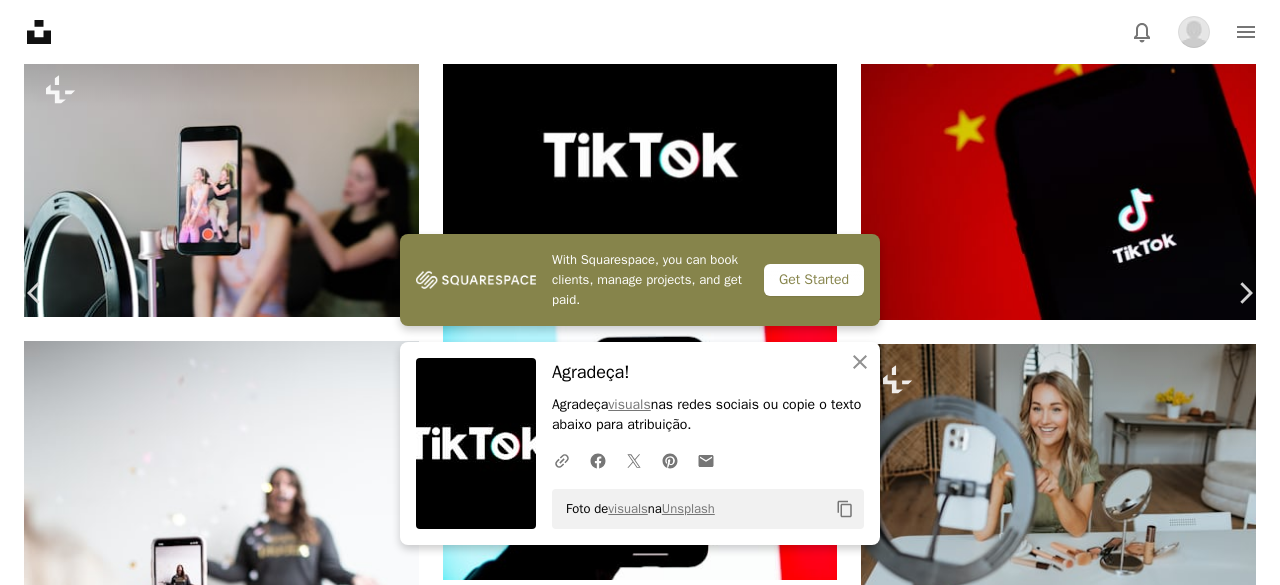 click on "Escolha o tamanho do download" at bounding box center [1136, 4884] 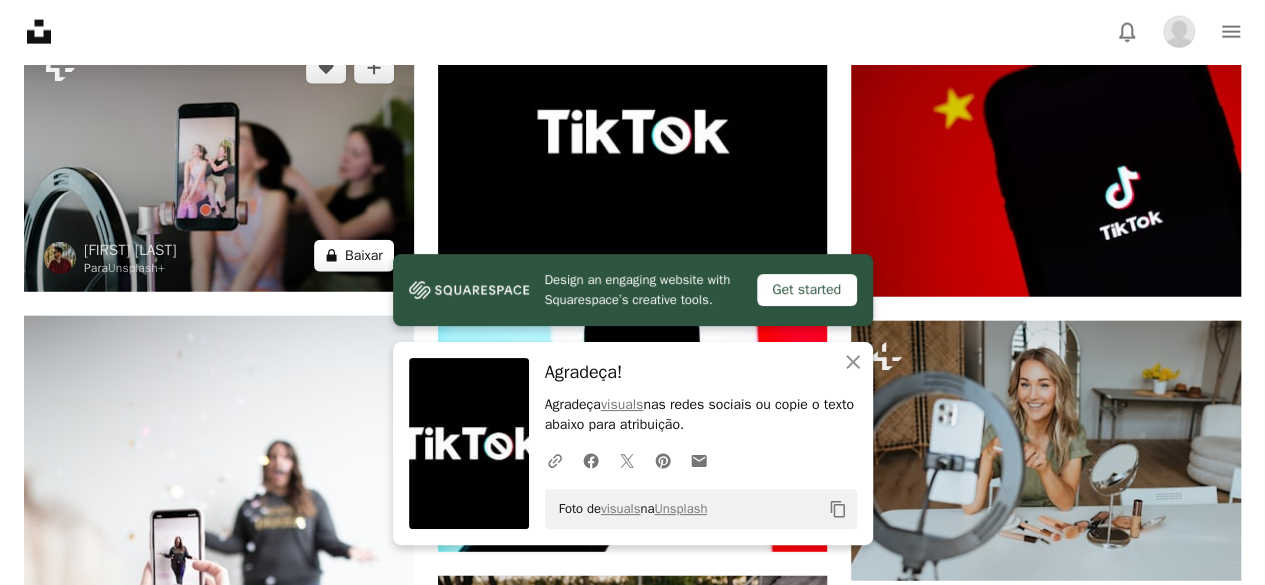 click on "A lock Baixar" at bounding box center [354, 256] 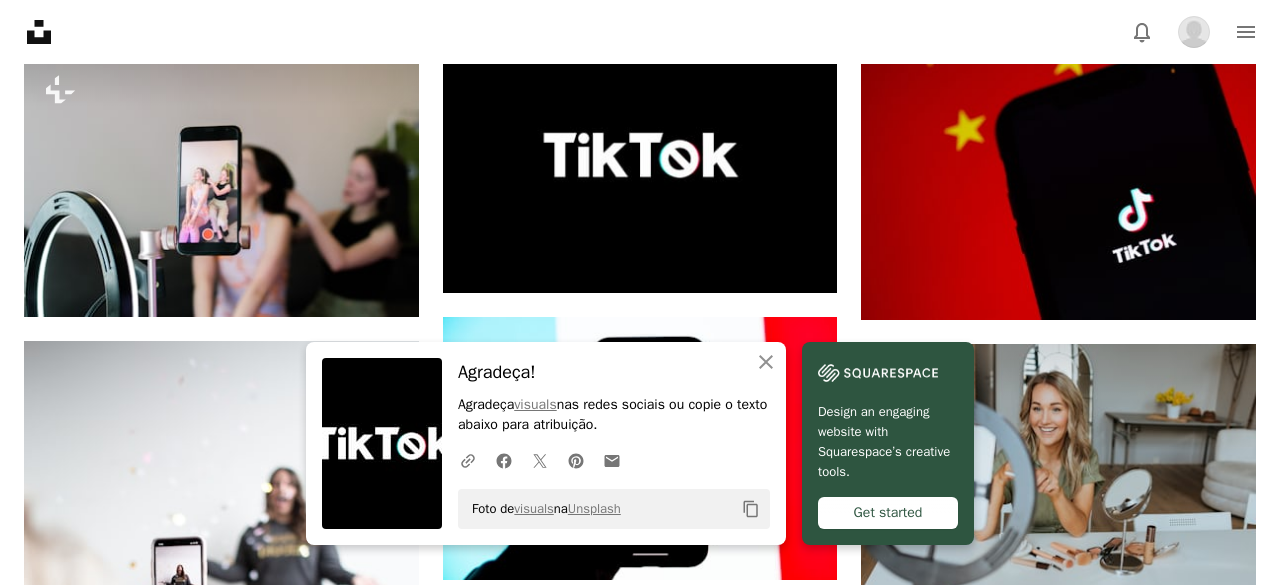 click on "Imagens premium, prontas para usar. Obtenha acesso ilimitado. A plus sign Conteúdo para associados adicionado mensalmente A plus sign Downloads royalty-free ilimitados A plus sign Ilustrações  Lançamento A plus sign Proteções legais aprimoradas anual 66%  de desconto mensal $ 12   $ 4 USD por mês * Assine a  Unsplash+ *Quando pago anualmente, faturamento antecipado de  $ 48 Mais impostos aplicáveis. Renovação automática. Cancele quando quiser." at bounding box center (640, 5089) 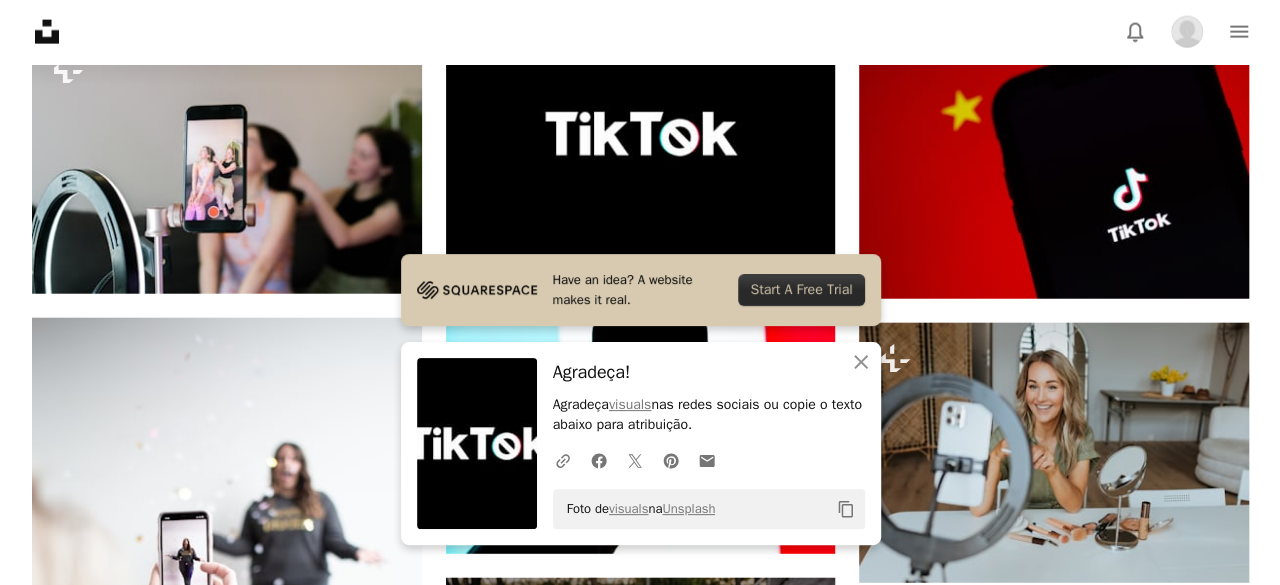 scroll, scrollTop: 2343, scrollLeft: 0, axis: vertical 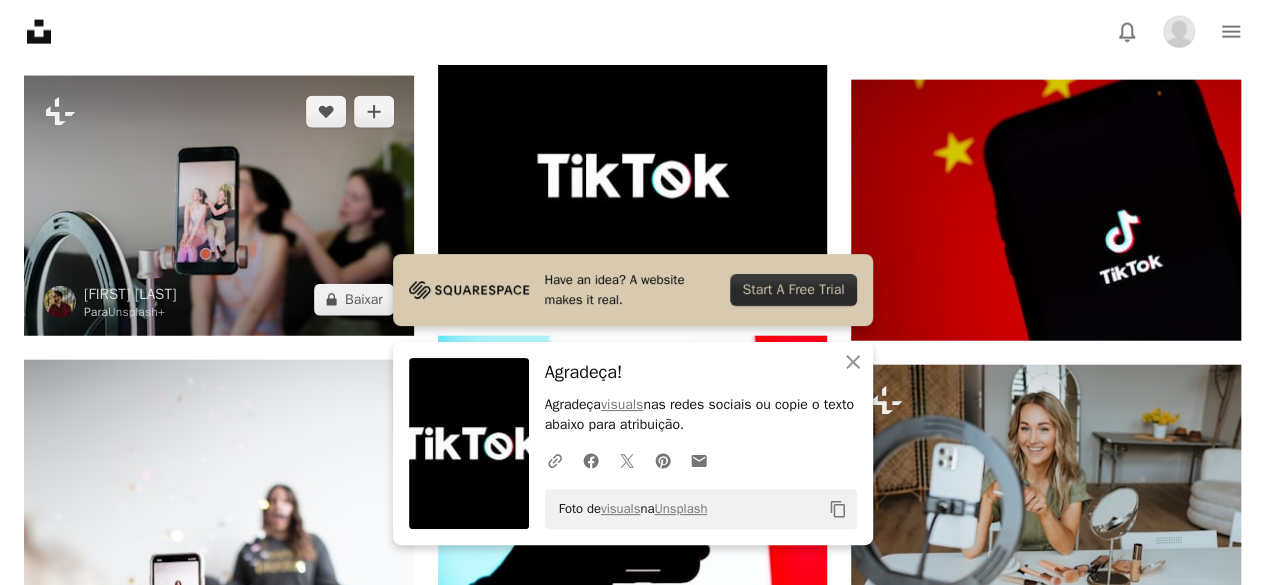 click at bounding box center (219, 206) 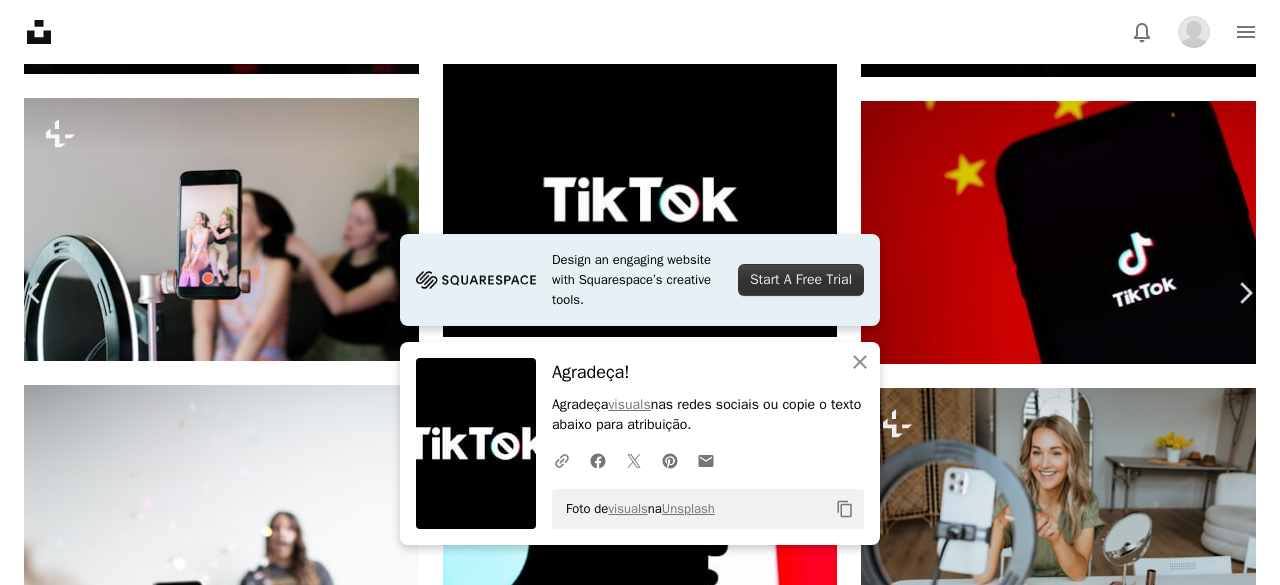 click on "Foto de visuals na Unsplash
Copy content [FIRST] [LAST] Para  Unsplash+ A heart A plus sign A lock Baixar Zoom in A forward-right arrow Compartilhar More Actions A map marker [CITY], [COUNTRY] Calendar outlined Publicada em  29 de maio de 2023 Safety Com a  Licença da Unsplash+ Redes Sociais Linkedin tiktok youtube Influenciador facebook (em inglês) criador de conteúdo Bts influência Nos bastidores influenciador de mídia social Conteúdo de mídia social Criação de conteúdo conteúdo de filmagem [COUNTRY] [CITY] Desta série Chevron right Plus sign for Unsplash+ Plus sign for Unsplash+ Plus sign for Unsplash+ Imagens relacionadas Plus sign for Unsplash+ A heart A plus sign" at bounding box center (640, 5133) 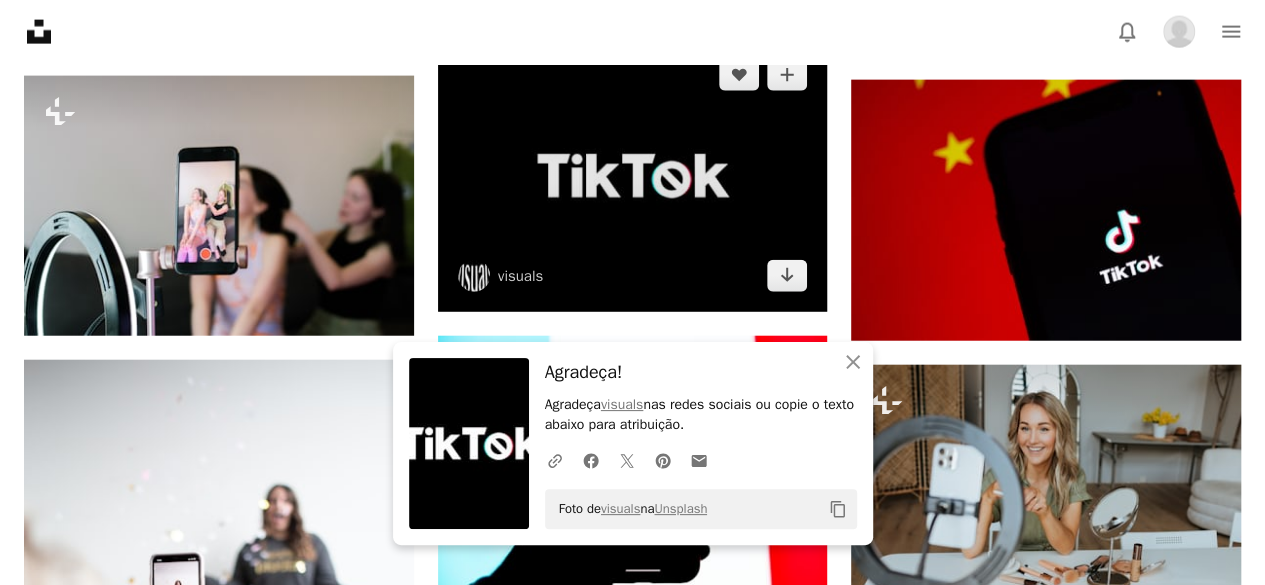 click at bounding box center (633, 175) 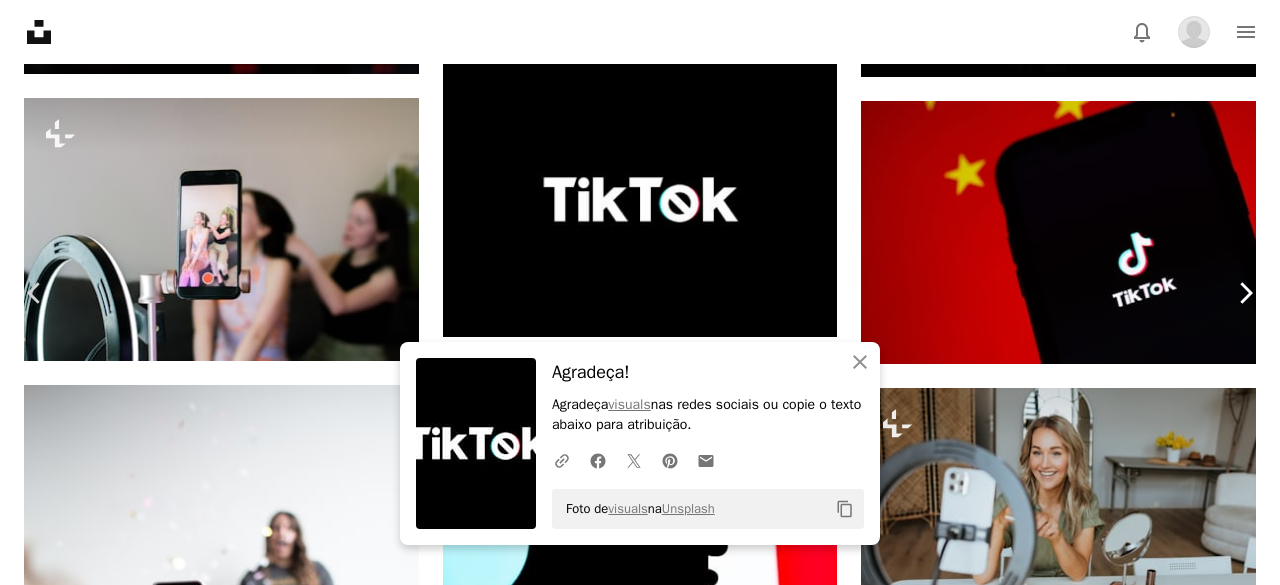 click on "Chevron right" at bounding box center [1245, 293] 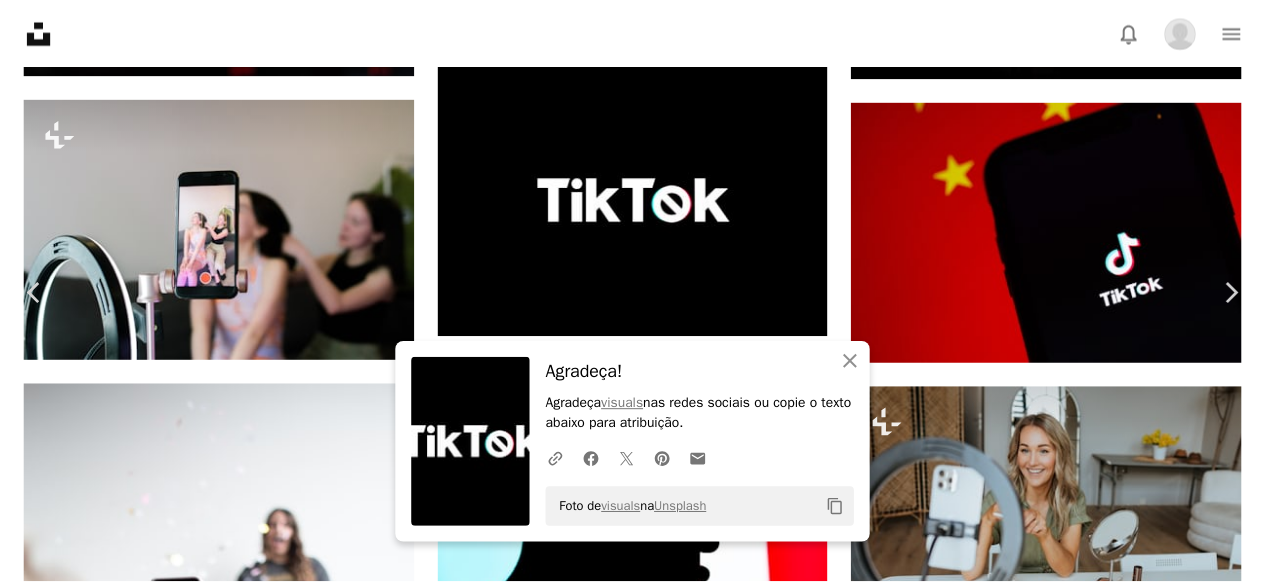 scroll, scrollTop: 436, scrollLeft: 0, axis: vertical 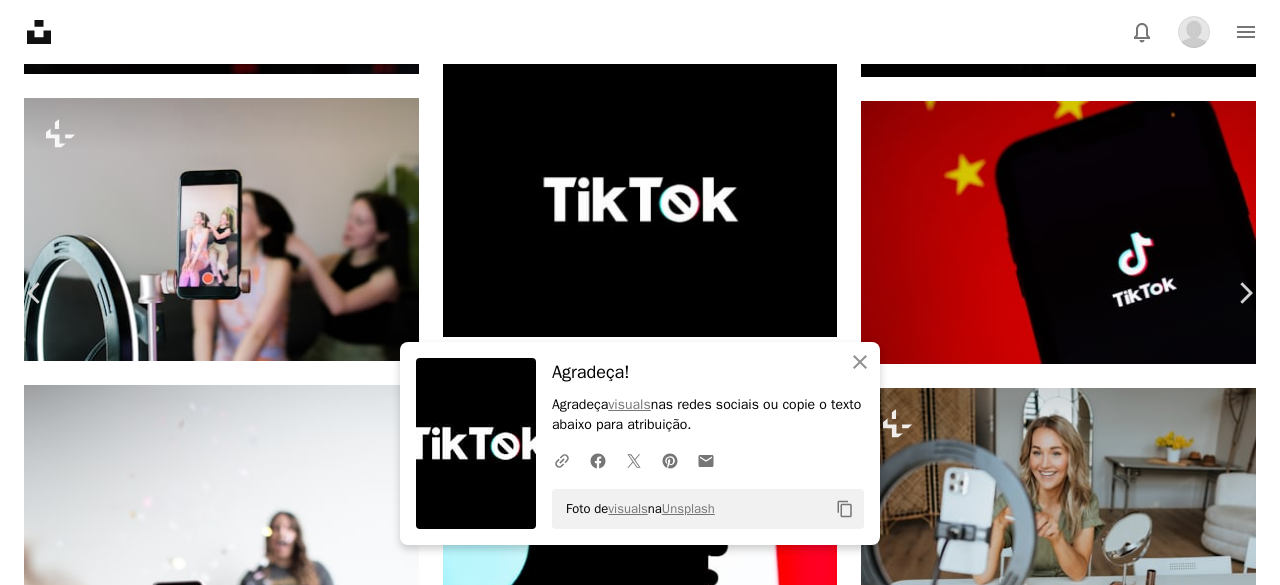 click on "Foto de visuals na Unsplash
Copy content [FIRST] [LAST] Disponível para contratação A checkmark inside of a circle A heart A plus sign Baixar Chevron down Zoom in Visualizações 4.225.127 Downloads 27.563 A forward-right arrow Compartilhar Info icon Informações More Actions A map marker [CITY], [COUNTRY] Calendar outlined Publicada em  17 de julho de 2020 Camera Canon, EOS M6 Safety Uso gratuito sob a  Licença da Unsplash logotipo mão urbano comunicação Texto telefone celular telemóvel conexão tela Samsung aplicação andróide dentro uma pessoa parte do corpo humano mão humana Logotipo: TikTok preto humano Telefone Pesquise imagens premium relacionadas na iStock  |  Economize 20% com o código UNSPLASH20 Ver mais na iStock  ↗ A heart [FIRST]" at bounding box center (640, 5133) 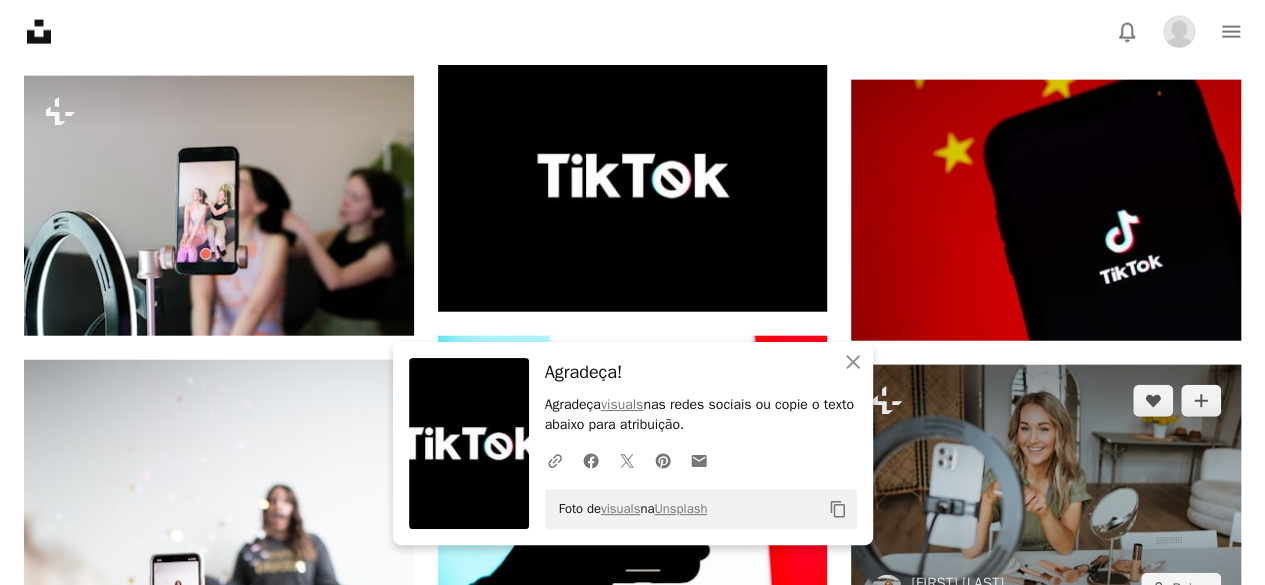 drag, startPoint x: 1039, startPoint y: 423, endPoint x: 1084, endPoint y: 459, distance: 57.628117 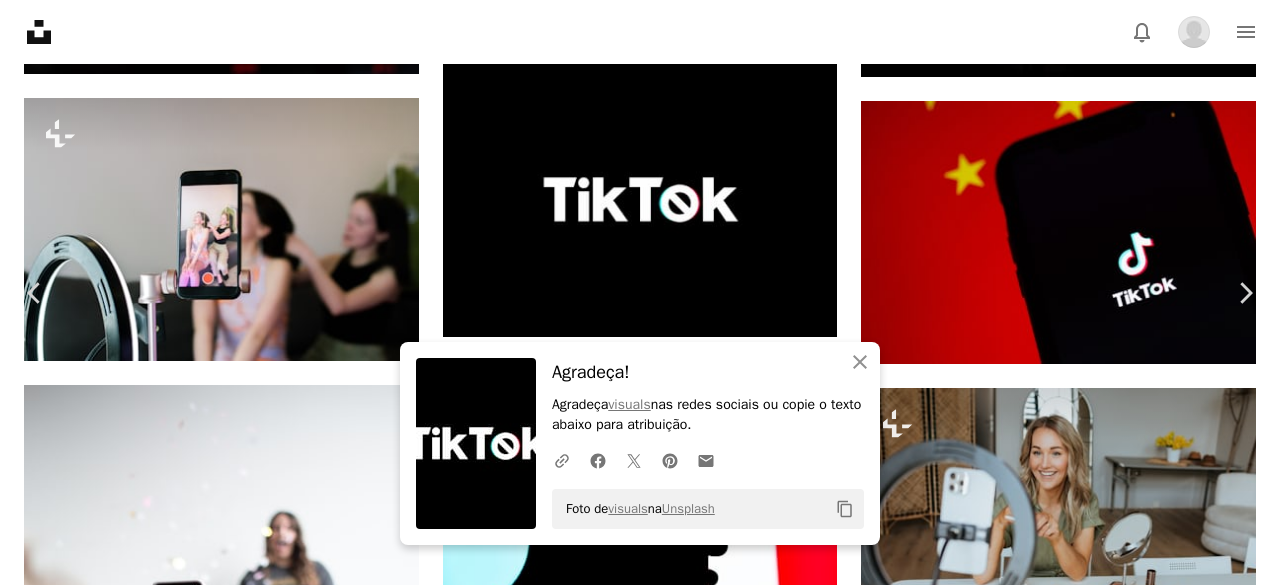 click on "Foto de visuals na Unsplash
Copy content [FIRST] [LAST] Para  Unsplash+ A heart A plus sign A lock Baixar Zoom in A forward-right arrow Compartilhar More Actions Calendar outlined Publicada em  15 de maio de 2023 Safety Com a  Licença da Unsplash+ mulher Redes Sociais Linkedin tiktok Influenciador webinar criador de conteúdo dentro gravação youtuber Depoimentos tutorial vlogger vlogging Criação de conteúdo blogueira de beleza Desta série Chevron right Plus sign for Unsplash+ Plus sign for Unsplash+ Plus sign for Unsplash+ Plus sign for Unsplash+ Plus sign for Unsplash+ Plus sign for Unsplash+ Plus sign for Unsplash+ Plus sign for Unsplash+ Plus sign for Unsplash+ Plus sign for Unsplash+ Imagens relacionadas Plus sign for Unsplash+ A heart A plus sign" at bounding box center (640, 5133) 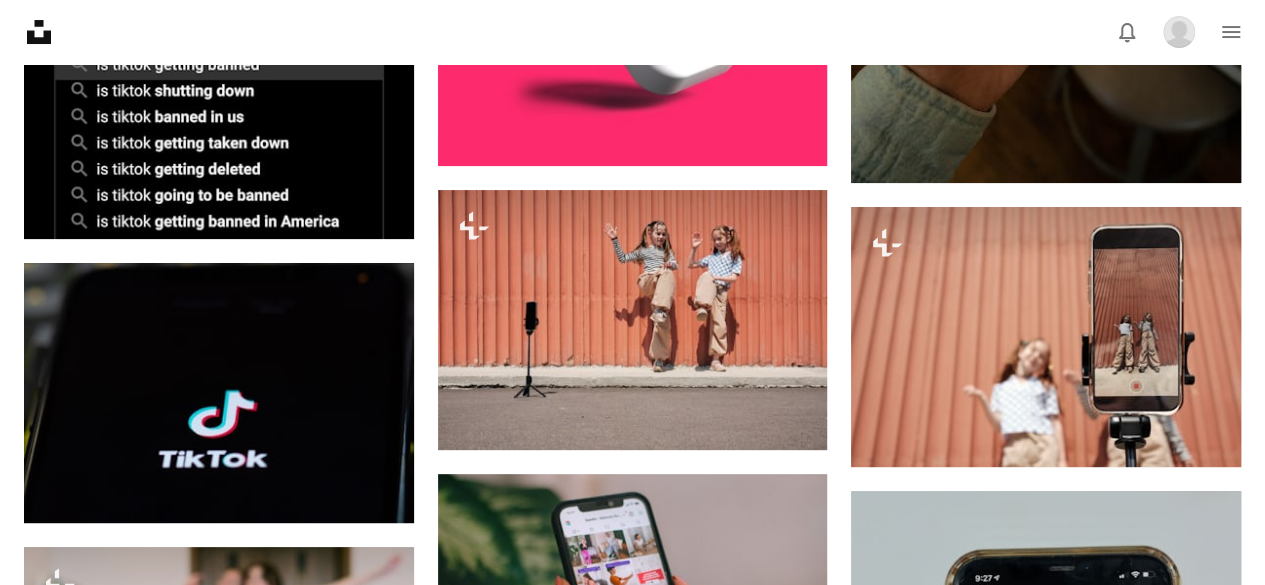 scroll, scrollTop: 4063, scrollLeft: 0, axis: vertical 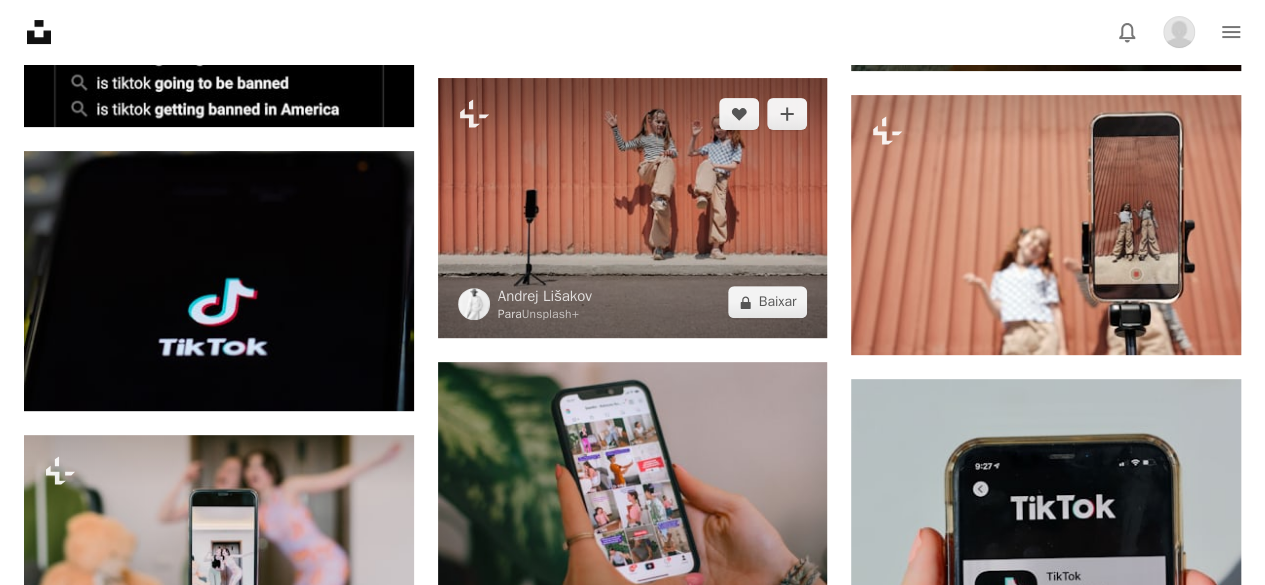 click at bounding box center [633, 208] 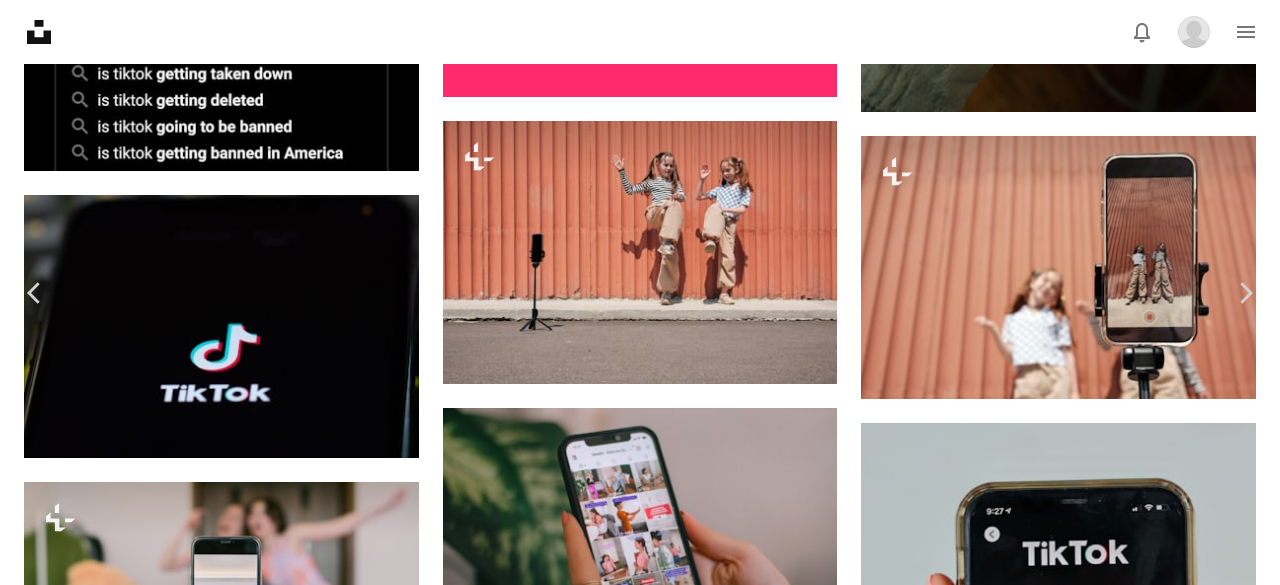 click on "An X shape Chevron left Chevron right [FIRST] [LAST] Para  Unsplash+ A heart A plus sign A lock Baixar Zoom in A forward-right arrow Compartilhar More Actions Calendar outlined Publicada em  [DATE] Safety Com a  Licença da Unsplash+ Redes Sociais garotada crianças raparigas Linkedin tiktok youtube Influenciador dança divertimento criador de conteúdo gravação youtuber vlogger vlogging Conteúdo de mídia social Criação de conteúdo Desta série Chevron right Plus sign for Unsplash+ Plus sign for Unsplash+ Plus sign for Unsplash+ Plus sign for Unsplash+ Plus sign for Unsplash+ Plus sign for Unsplash+ Plus sign for Unsplash+ Plus sign for Unsplash+ Plus sign for Unsplash+ Plus sign for Unsplash+ Imagens relacionadas Plus sign for Unsplash+ A heart A plus sign [FIRST] [LAST] Para  Unsplash+ A lock Baixar Plus sign for Unsplash+ A heart A plus sign [FIRST] [LAST] Para  Unsplash+ A lock Baixar Plus sign for Unsplash+ A heart A plus sign Getty Images Para  Unsplash+ A lock Baixar A heart Para" at bounding box center [640, 3414] 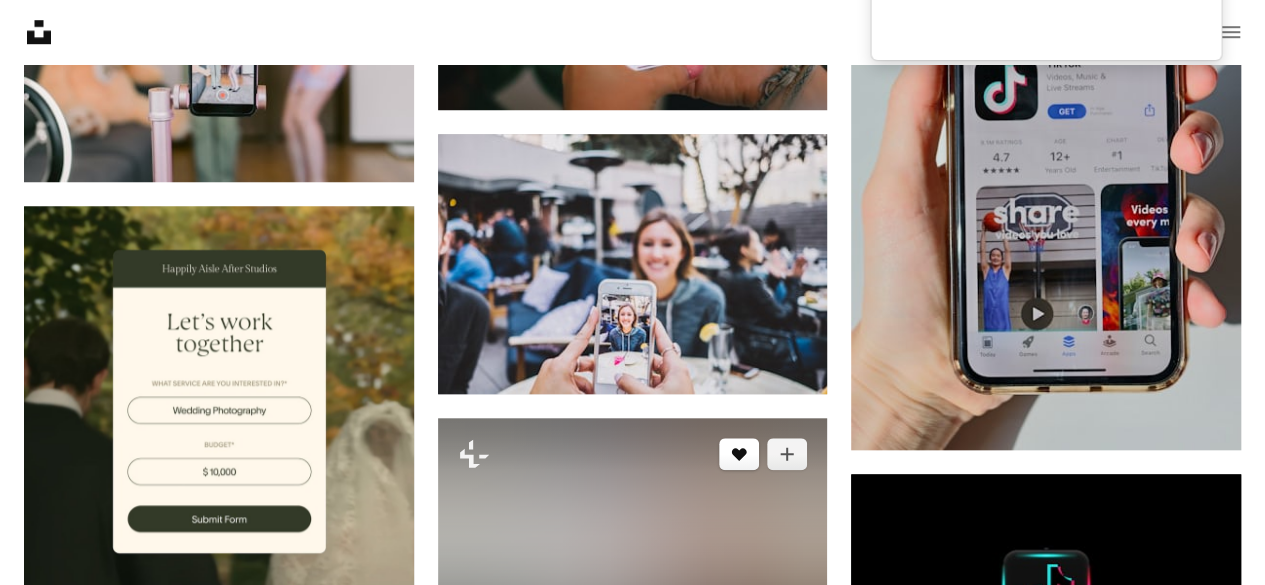 scroll, scrollTop: 4577, scrollLeft: 0, axis: vertical 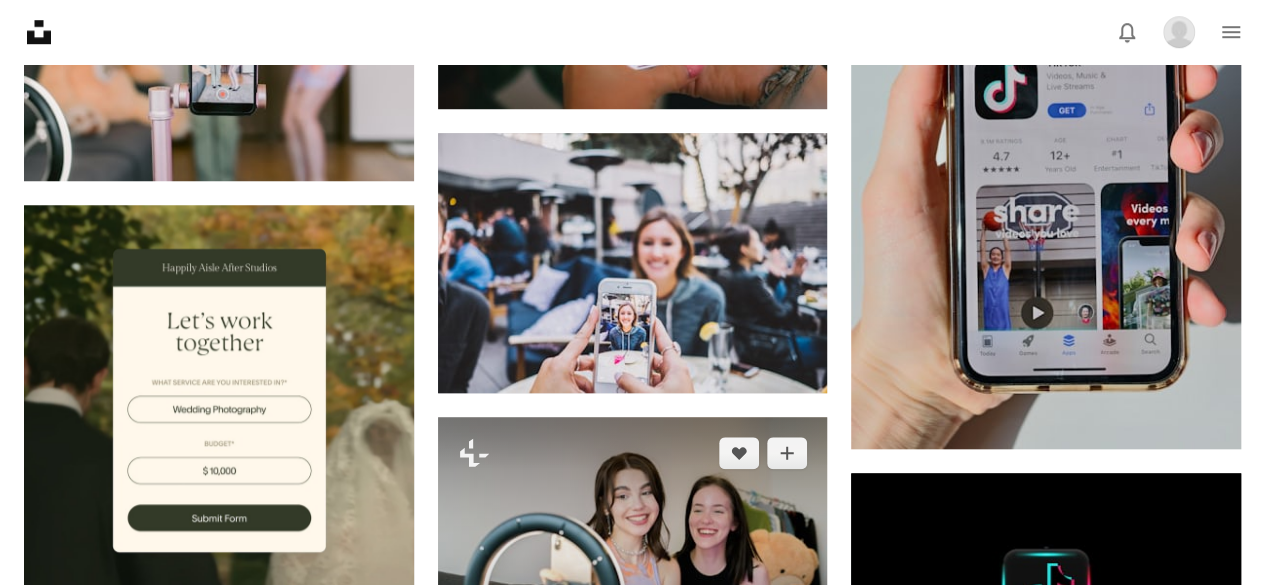 click at bounding box center [633, 547] 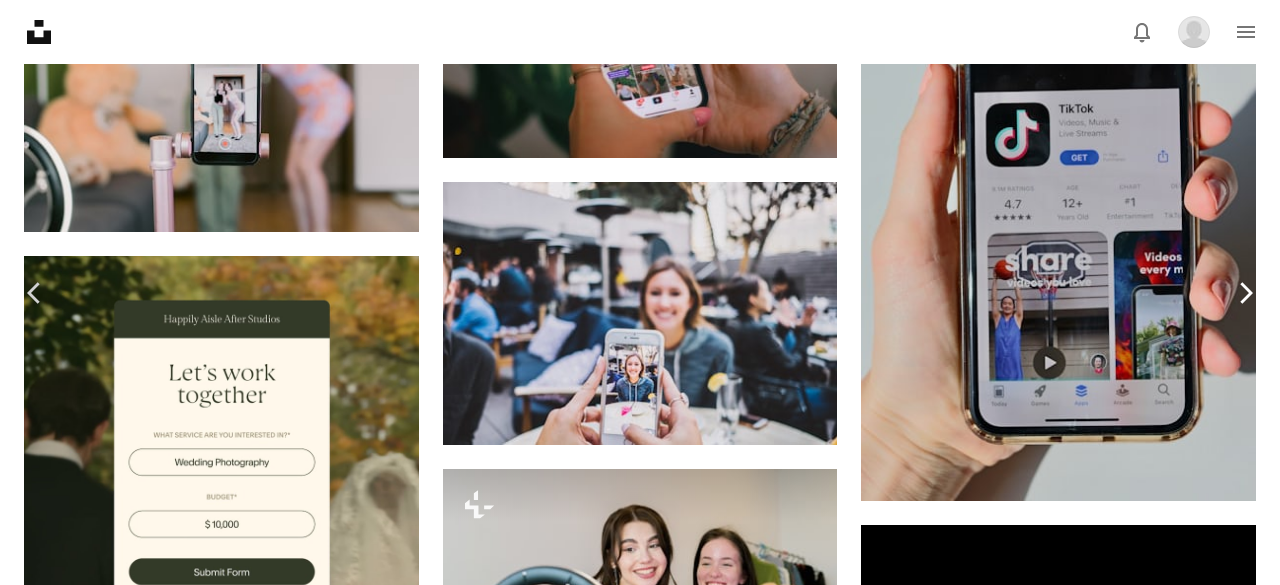 click on "Chevron right" 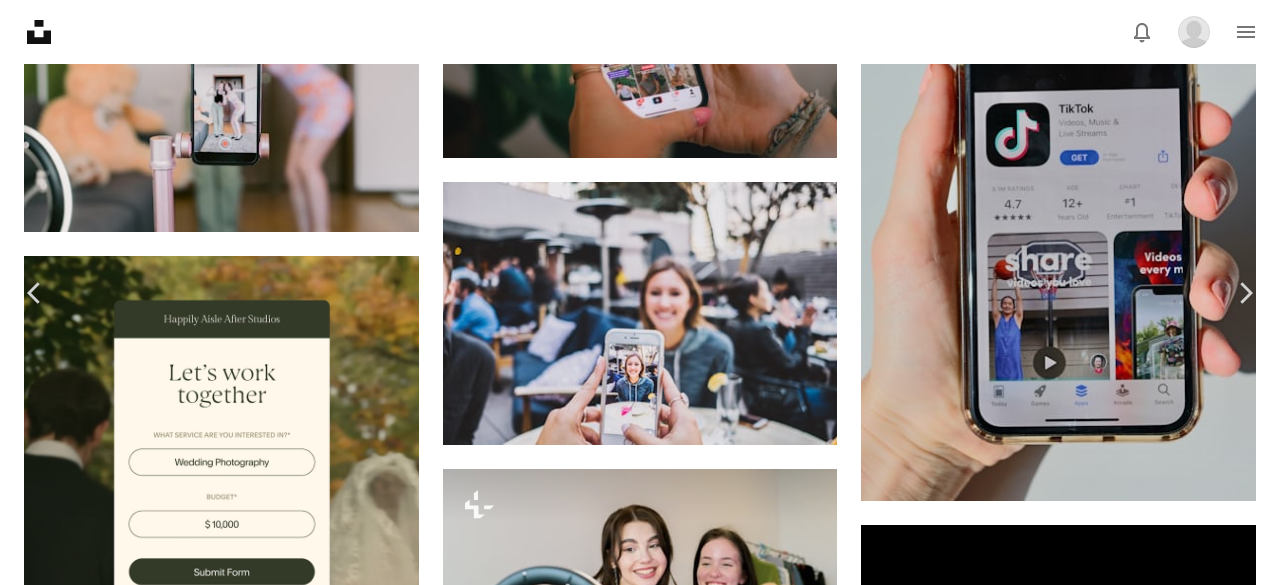 click on "An X shape Chevron left Chevron right Swello getswello A heart A plus sign Baixar Chevron down Zoom in Visualizações 598.239 Downloads 7.325 A forward-right arrow Compartilhar Info icon Informações More Actions Calendar outlined Publicada em  [DATE] Camera Canon, EOS 600D Safety Uso gratuito sob a  Licença da Unsplash Redes Sociais Linkedin linkedin tiktok youtube whatsapp pinterest gerente de mídia social capcut Gestão de Comunidades gerente de comunidade Telefone cinza iPhone Texto telefone celular eletrônica cartão de crédito celular Pesquise imagens premium relacionadas na iStock  |  Economize 20% com o código UNSPLASH20 Imagens relacionadas A heart A plus sign Swello Arrow pointing down Plus sign for Unsplash+ A heart A plus sign Getty Images Para  Unsplash+ A lock Baixar A heart A plus sign Swello Arrow pointing down A heart A plus sign Swello Arrow pointing down A heart A plus sign [FIRST] [LAST] 5642.su Disponível para contratação A heart A heart" at bounding box center [640, 6009] 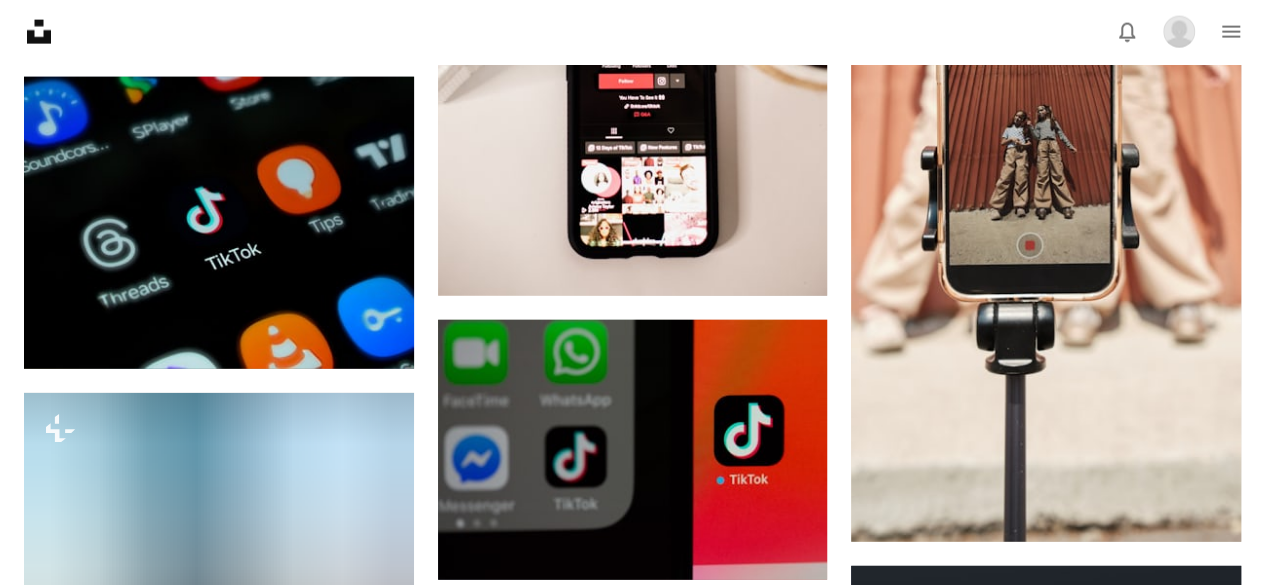 scroll, scrollTop: 6164, scrollLeft: 0, axis: vertical 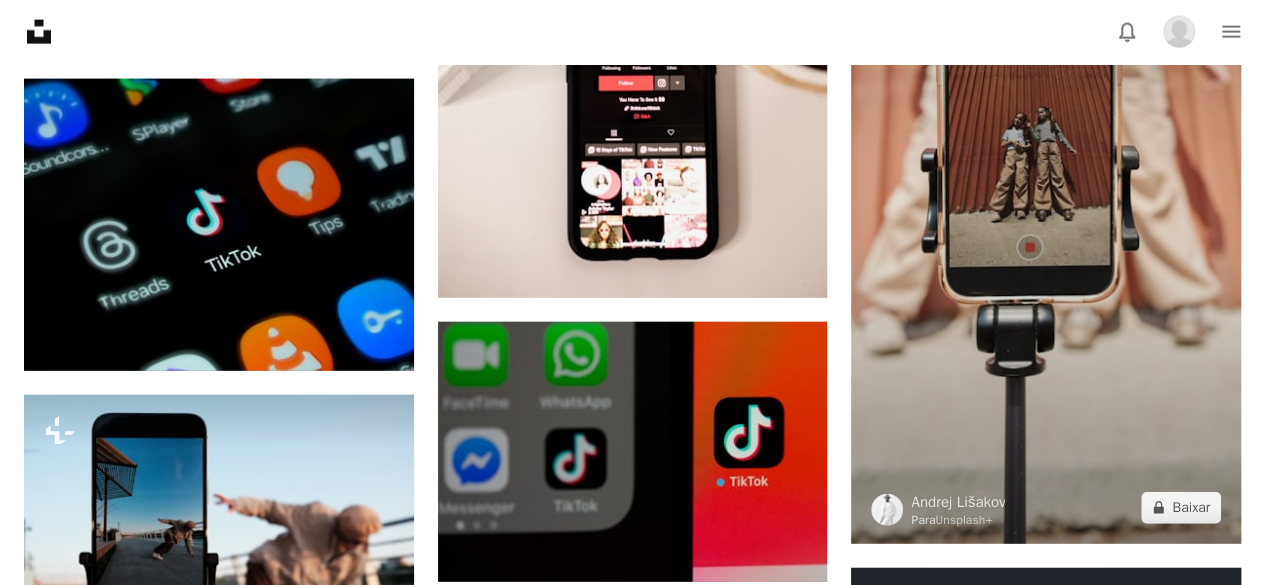 click at bounding box center (1046, 197) 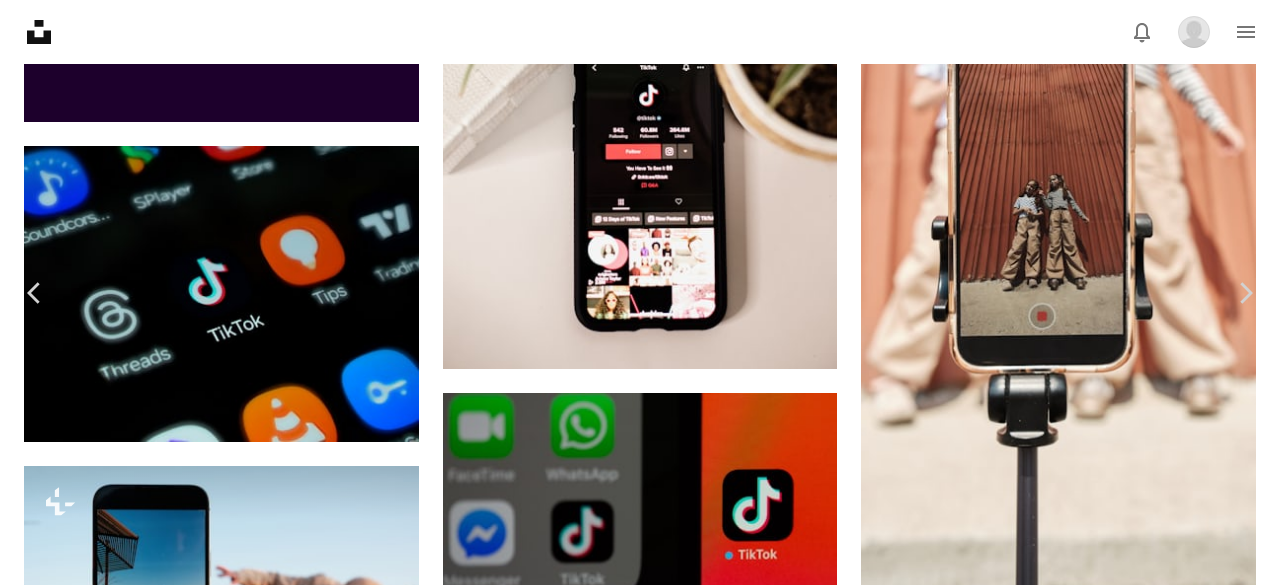 click on "Foto de visuals na Unsplash
Copy content [FIRST] [LAST] Para  Unsplash+ A heart A plus sign A lock Baixar Zoom in Destaque em UGC A forward-right arrow Compartilhar More Actions Calendar outlined Publicada em  22 de maio de 2023 Safety Com a  Licença da Unsplash+ Redes Sociais iPhone garotada crianças raparigas Linkedin tiktok youtube Influenciador divertimento criador de conteúdo gravação youtuber vlogger vlogging Conteúdo de mídia social Criação de conteúdo Desta série Chevron right Plus sign for Unsplash+ Plus sign for Unsplash+ Plus sign for Unsplash+ Plus sign for Unsplash+ Plus sign for Unsplash+ Plus sign for Unsplash+ Plus sign for Unsplash+ Plus sign for Unsplash+ Plus sign for Unsplash+ Plus sign for Unsplash+ Imagens relacionadas Plus sign for Unsplash+ A heart A plus sign [FIRST] [LAST] Para  Unsplash+ A lock Baixar Plus sign for Unsplash+ A heart A plus sign [FIRST] [LAST] Para  Unsplash+ A lock Baixar Plus sign for Unsplash+ A heart A plus sign [FIRST] [LAST] Para  Unsplash+ A lock" at bounding box center (640, 4422) 